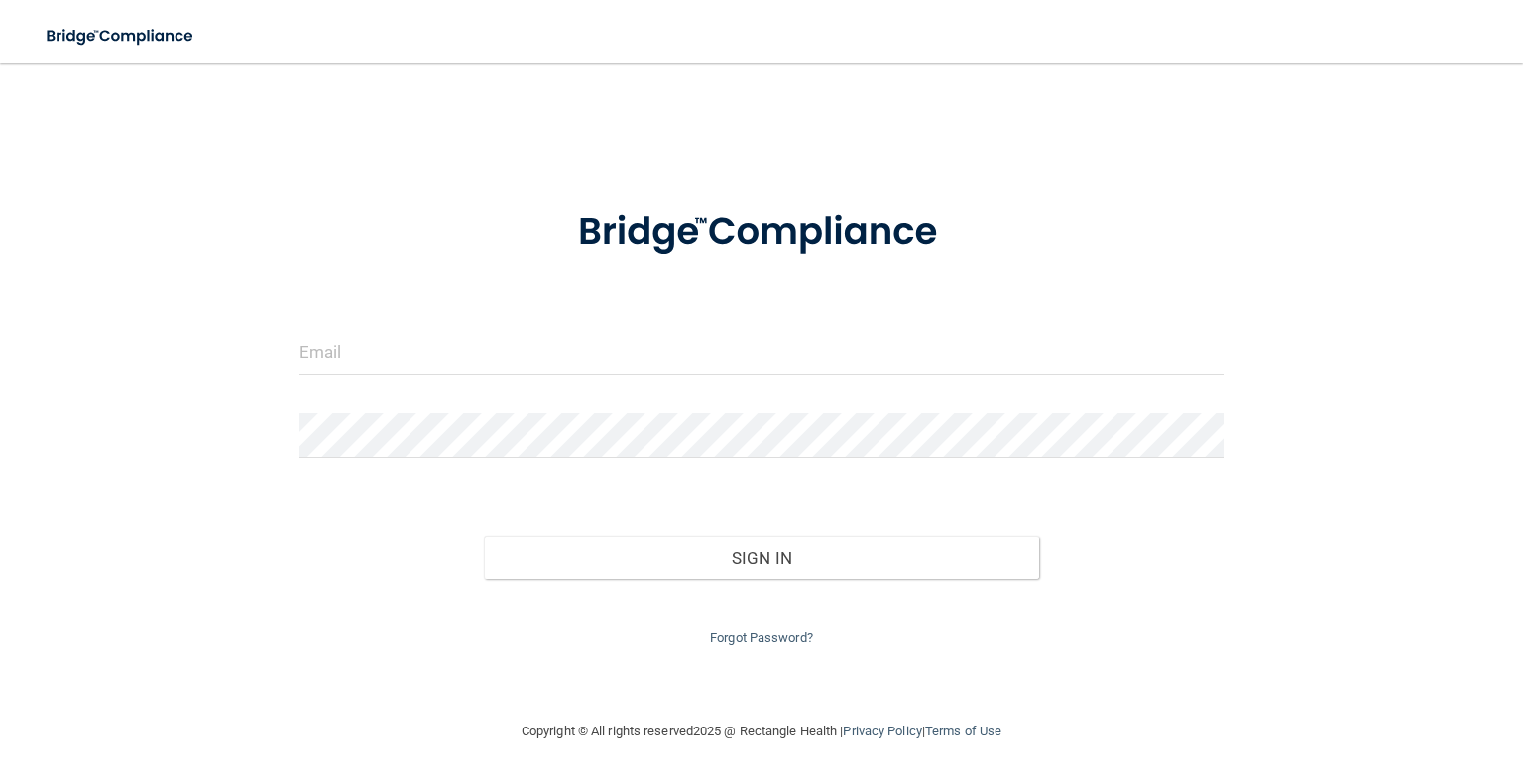 scroll, scrollTop: 0, scrollLeft: 0, axis: both 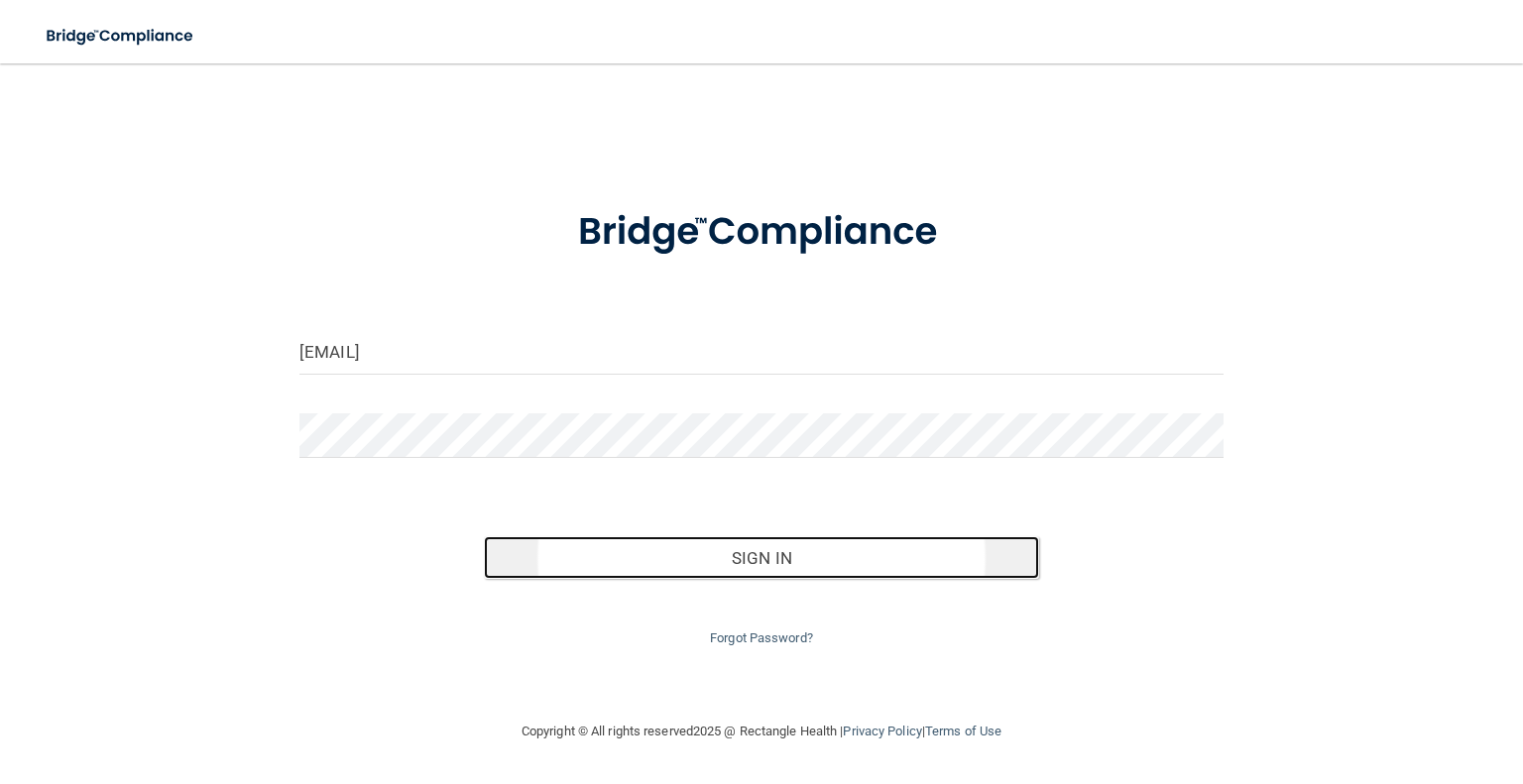 click on "Sign In" at bounding box center (761, 558) 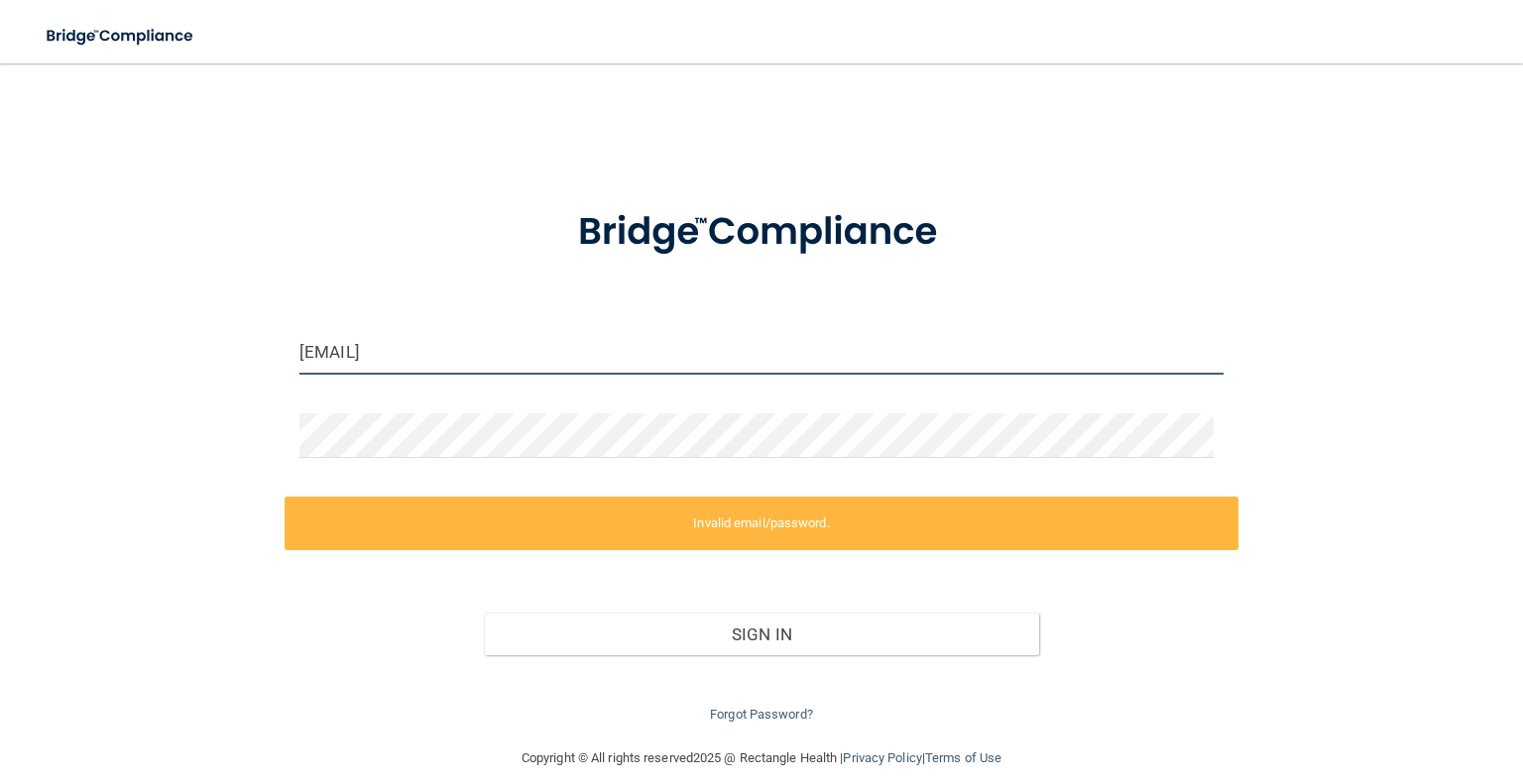 click on "wbrandi3221@gmail.com" at bounding box center (762, 352) 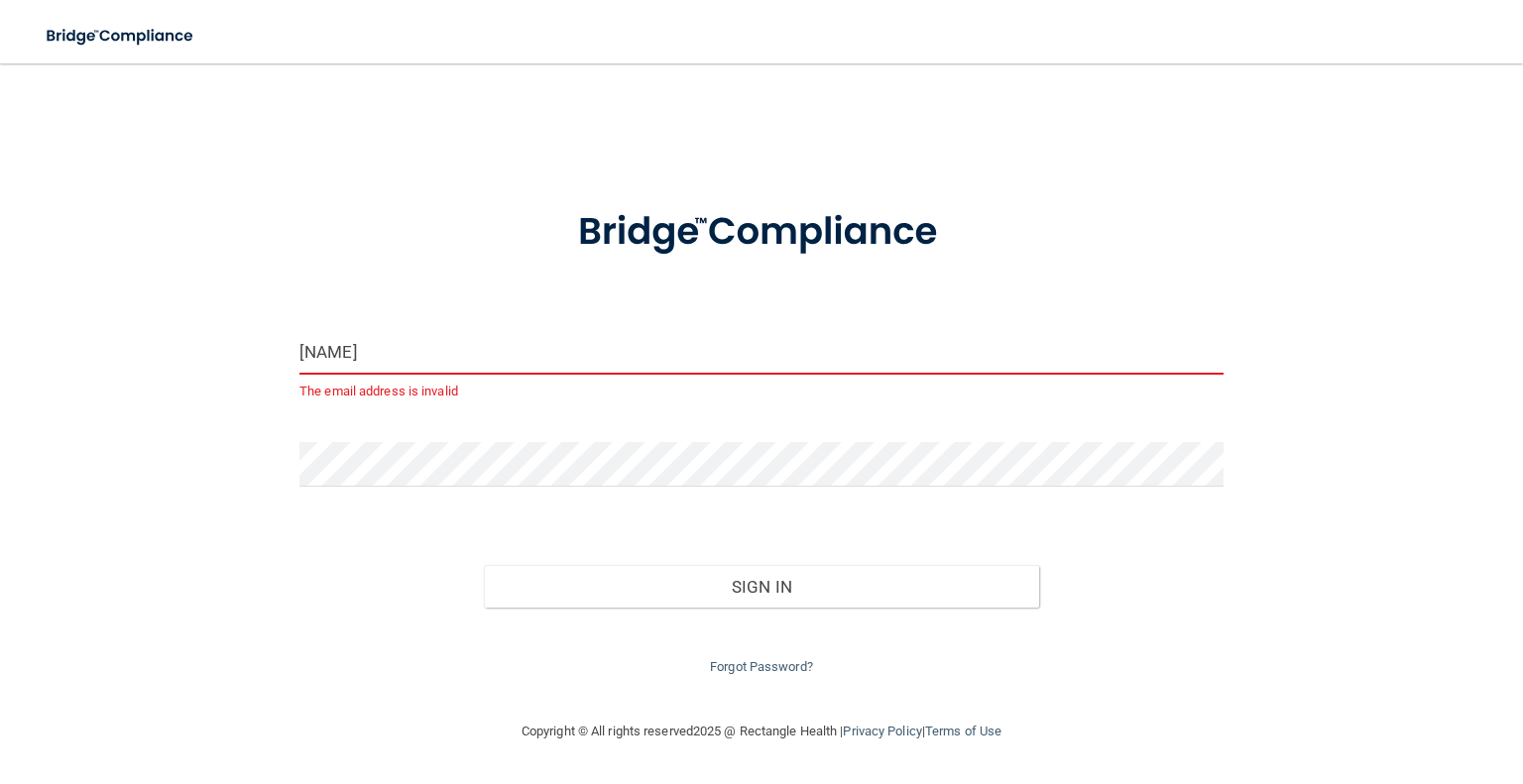 type on "[EMAIL]" 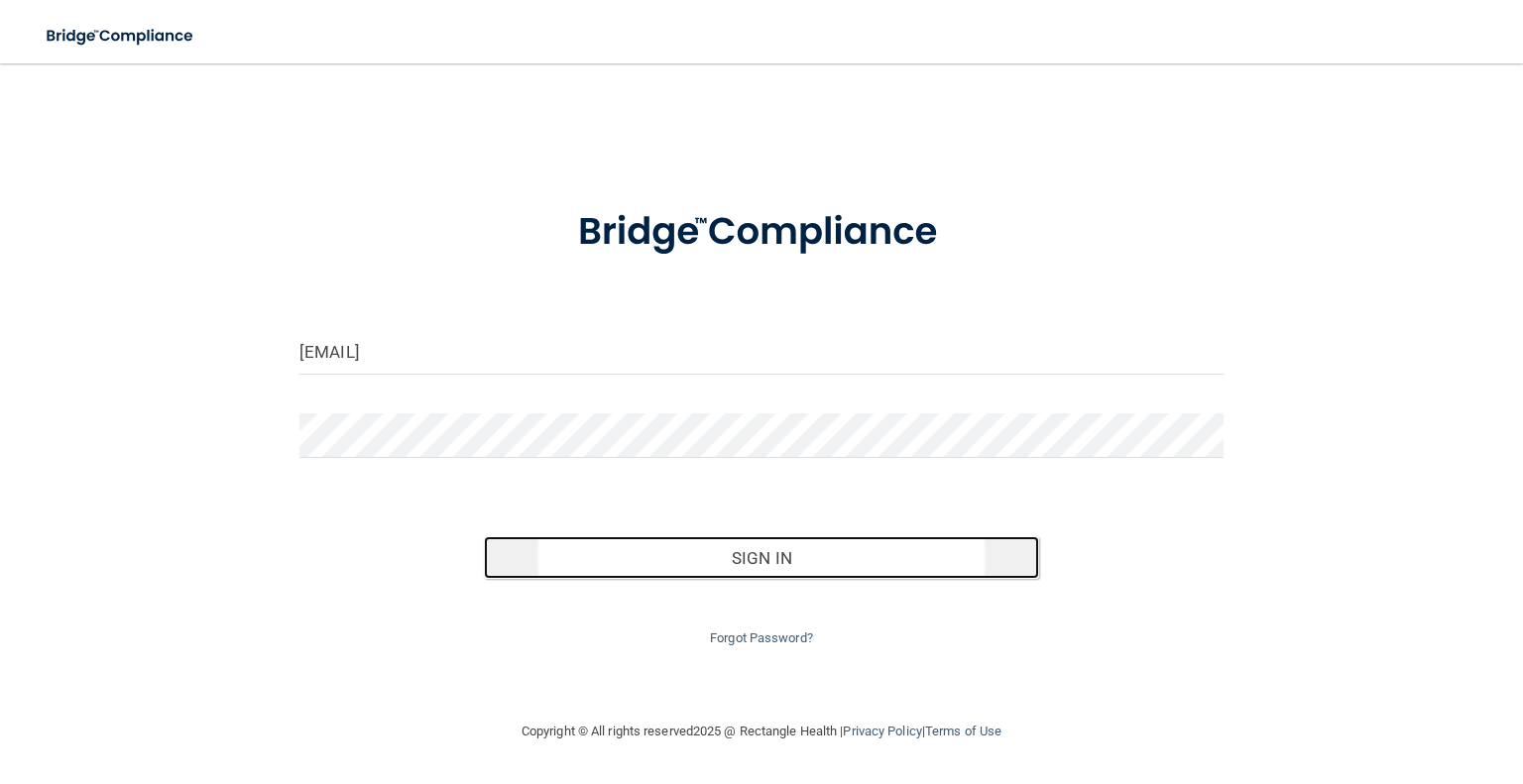 click on "Sign In" at bounding box center (761, 558) 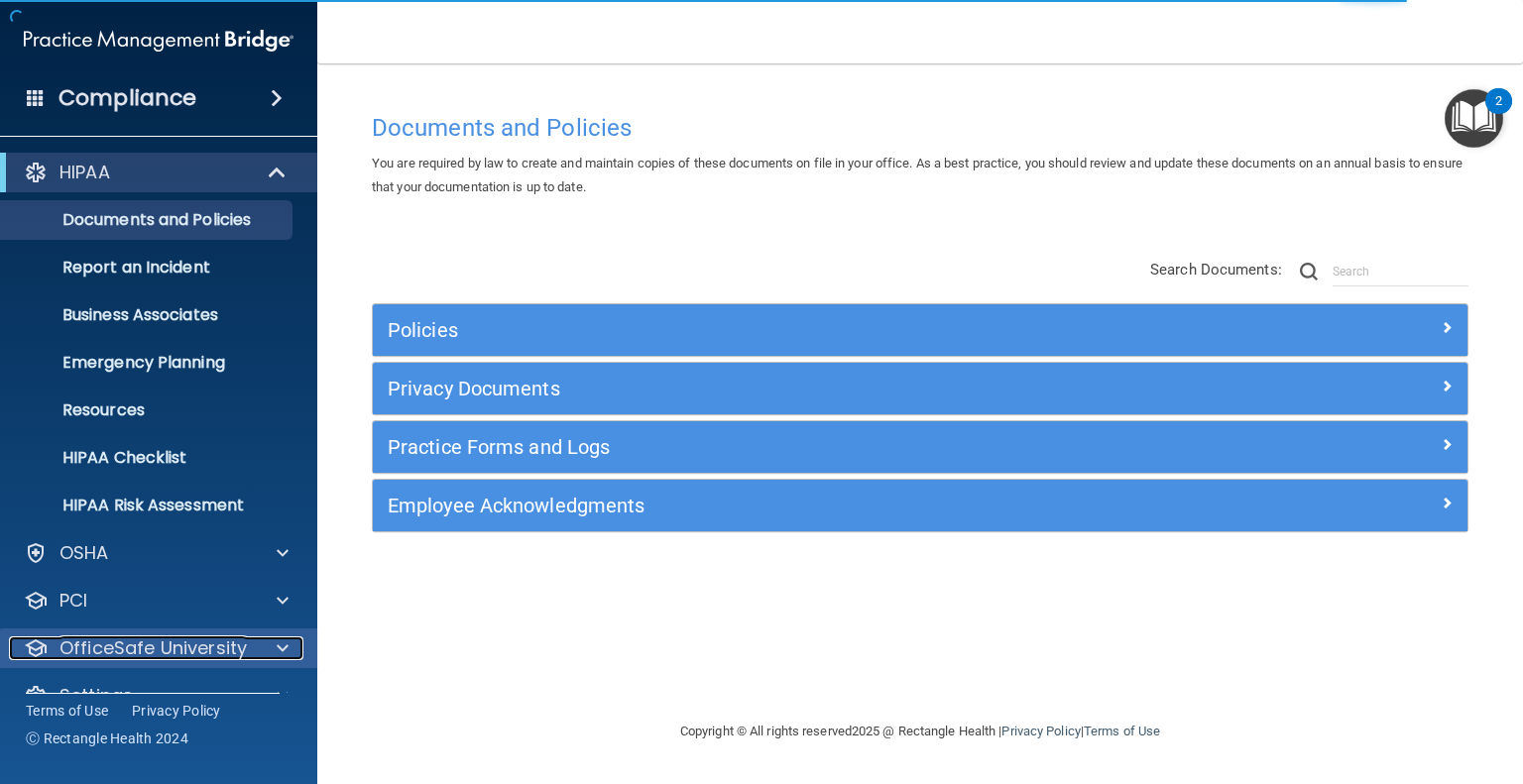 click at bounding box center [280, 648] 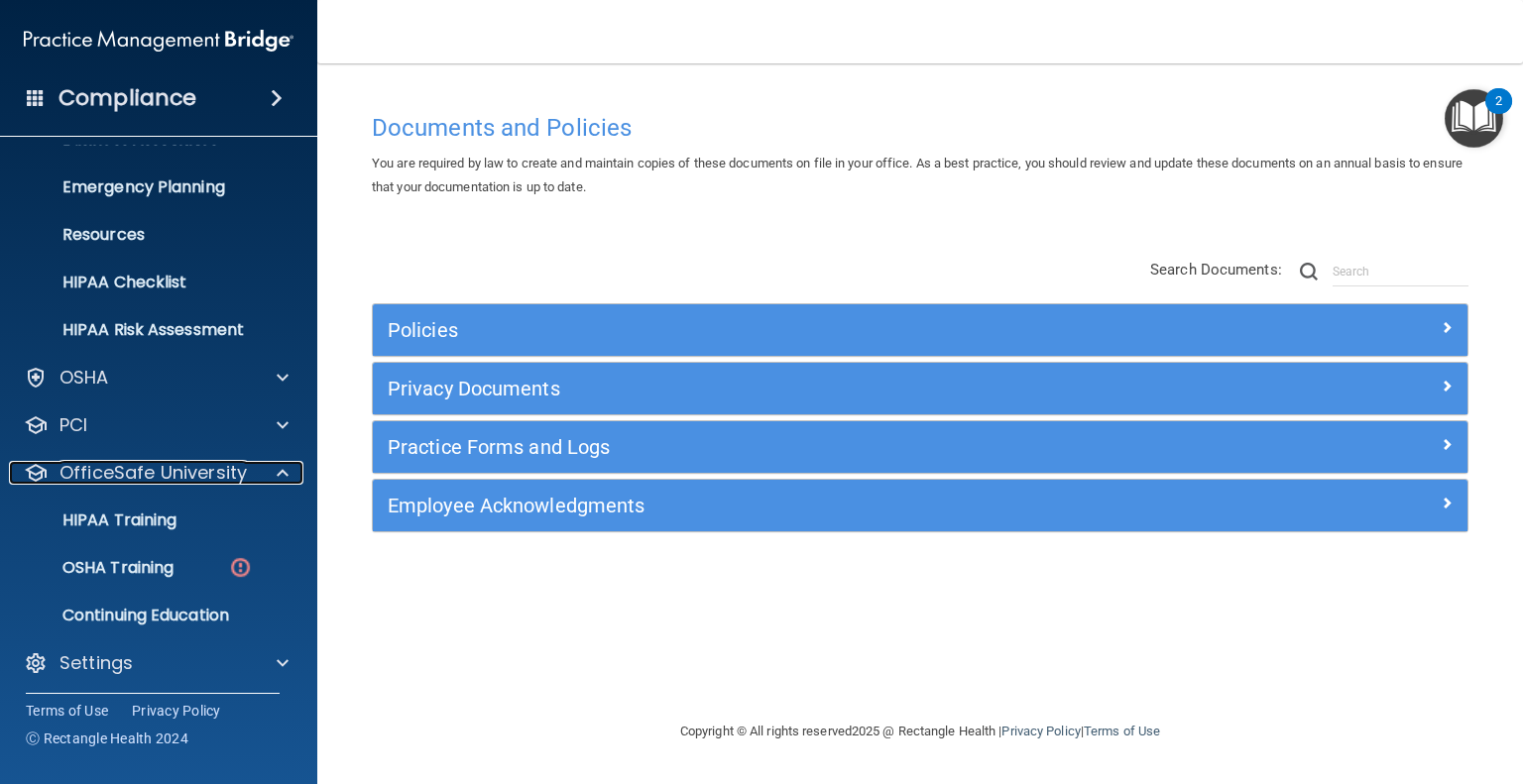 scroll, scrollTop: 180, scrollLeft: 0, axis: vertical 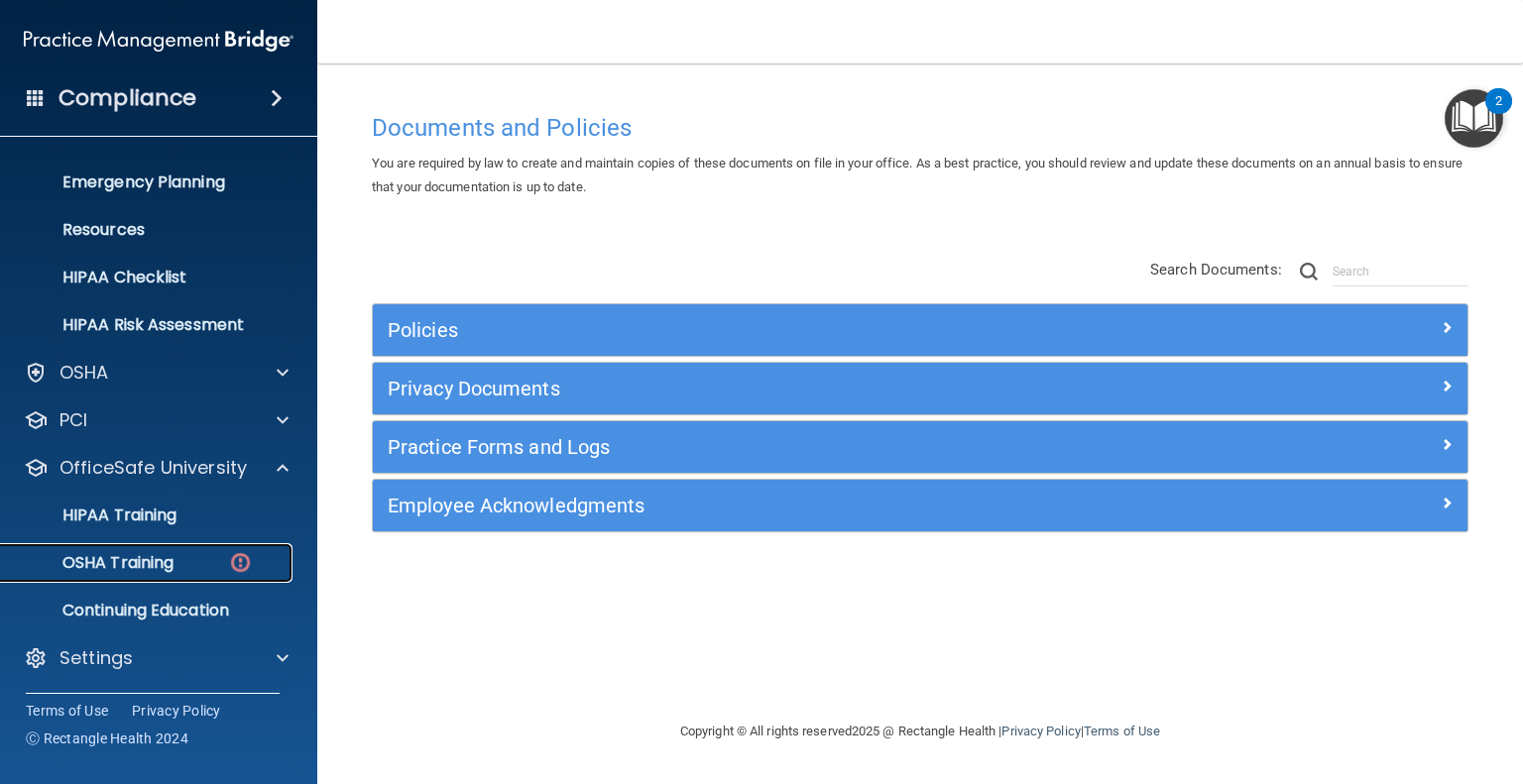click on "OSHA Training" at bounding box center [93, 563] 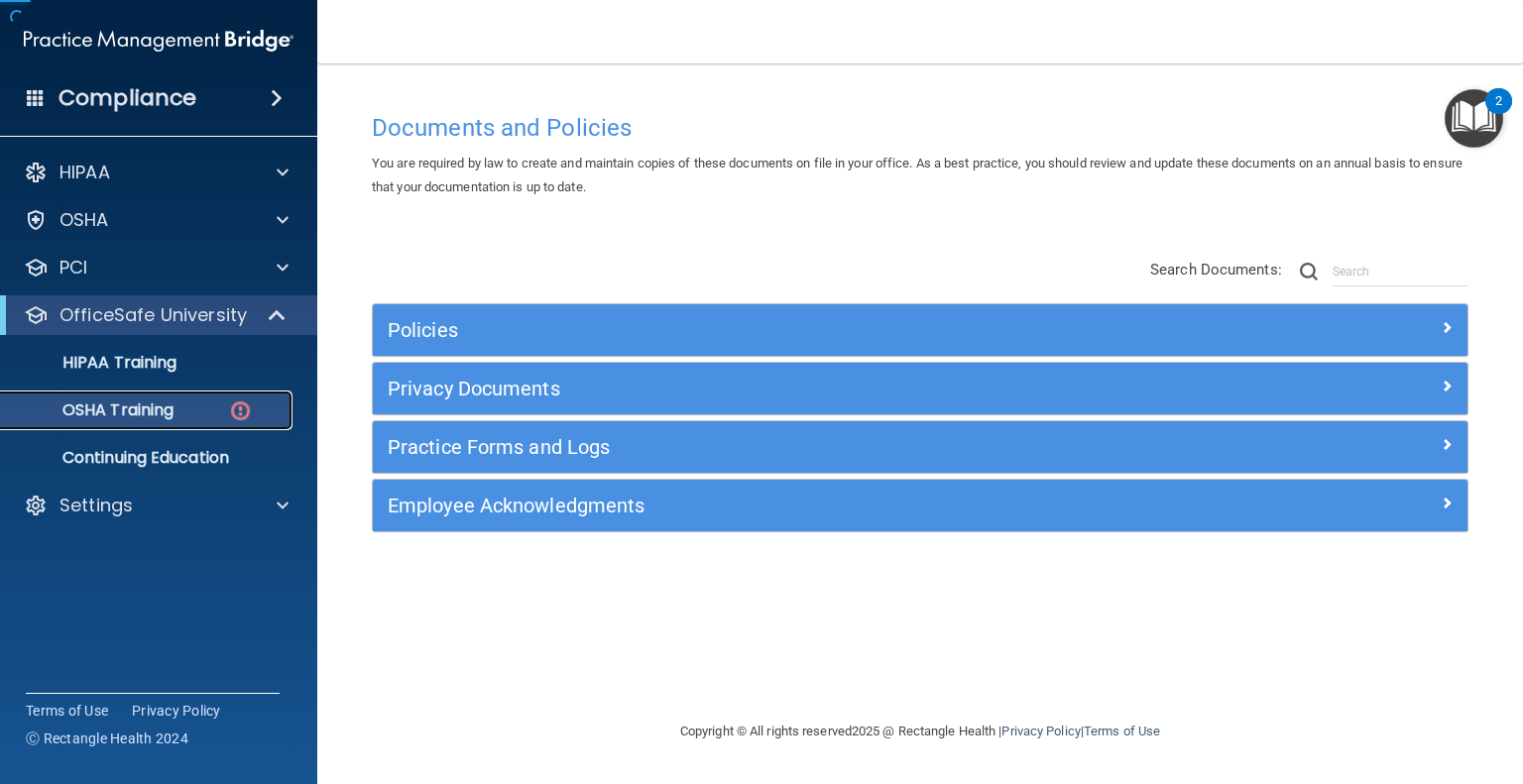 scroll, scrollTop: 0, scrollLeft: 0, axis: both 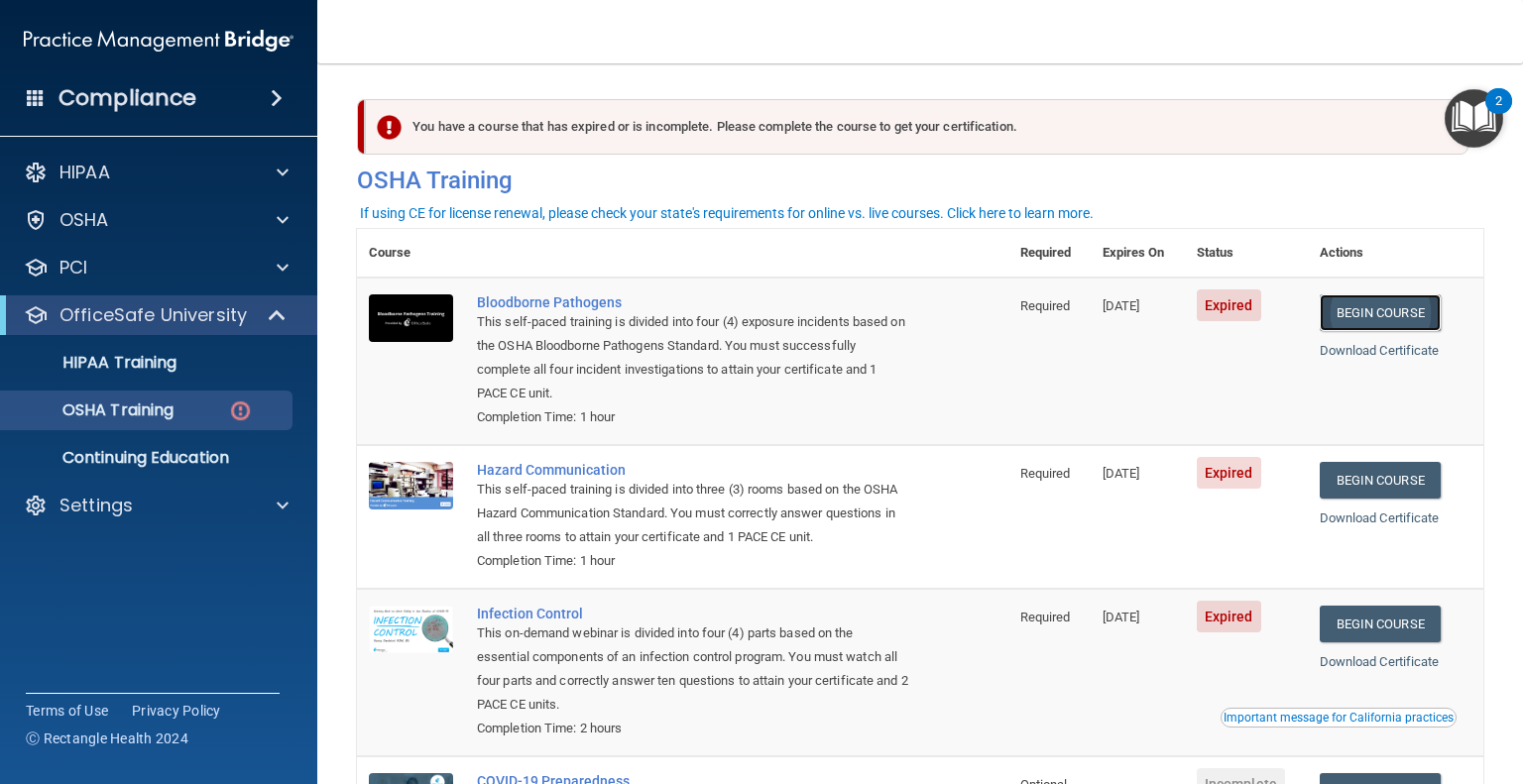 click on "Begin Course" at bounding box center (1380, 312) 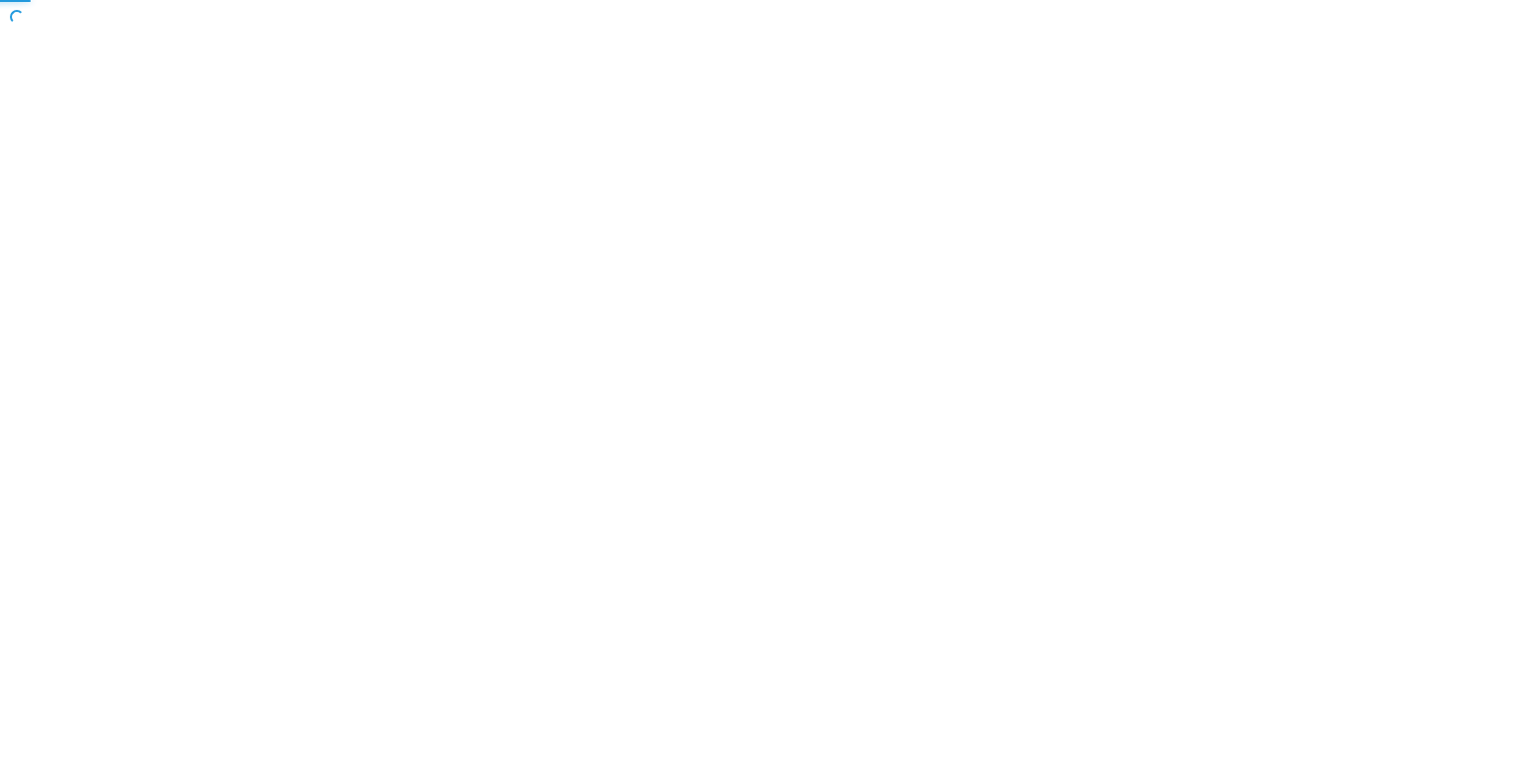 scroll, scrollTop: 0, scrollLeft: 0, axis: both 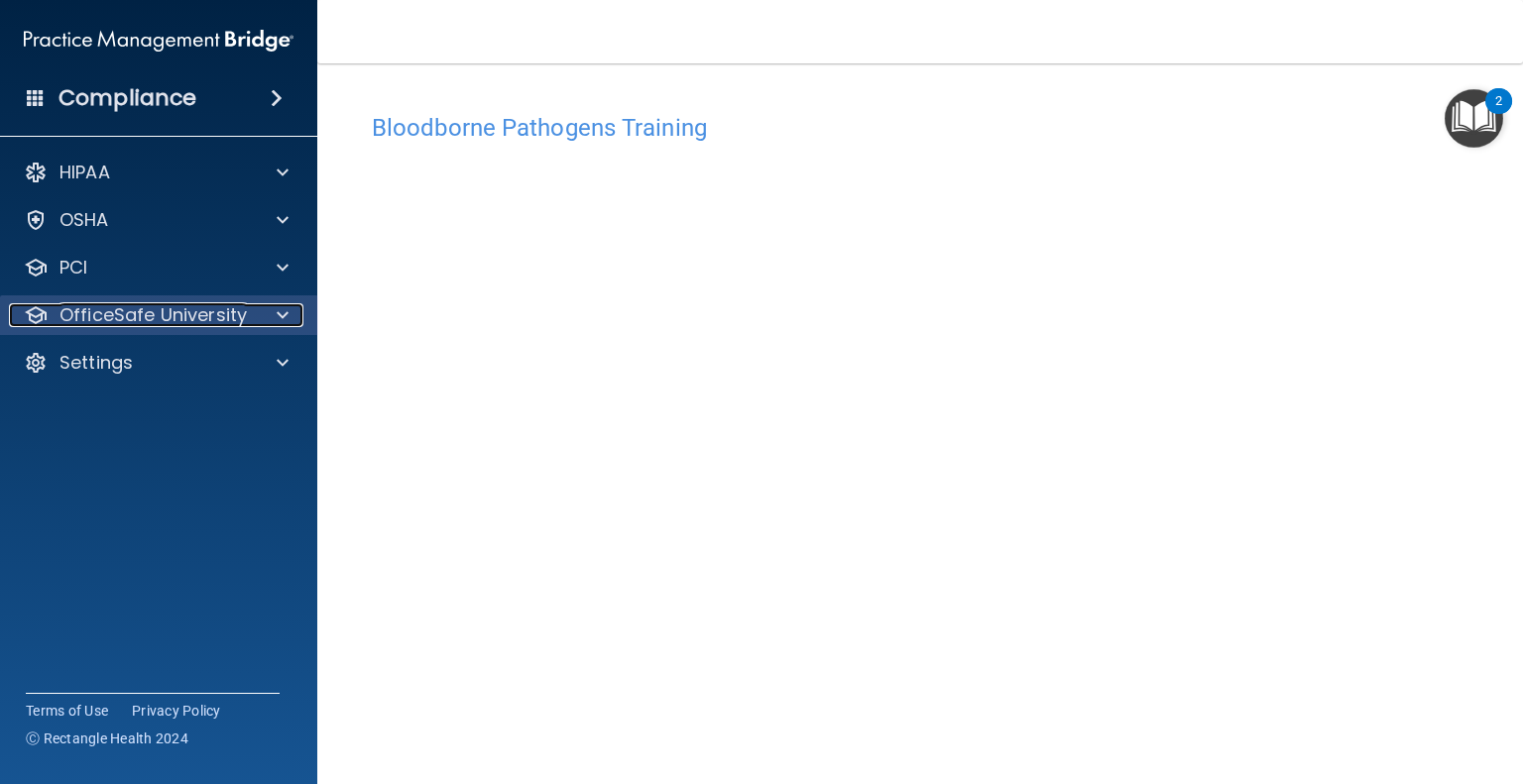 click on "OfficeSafe University" at bounding box center (153, 315) 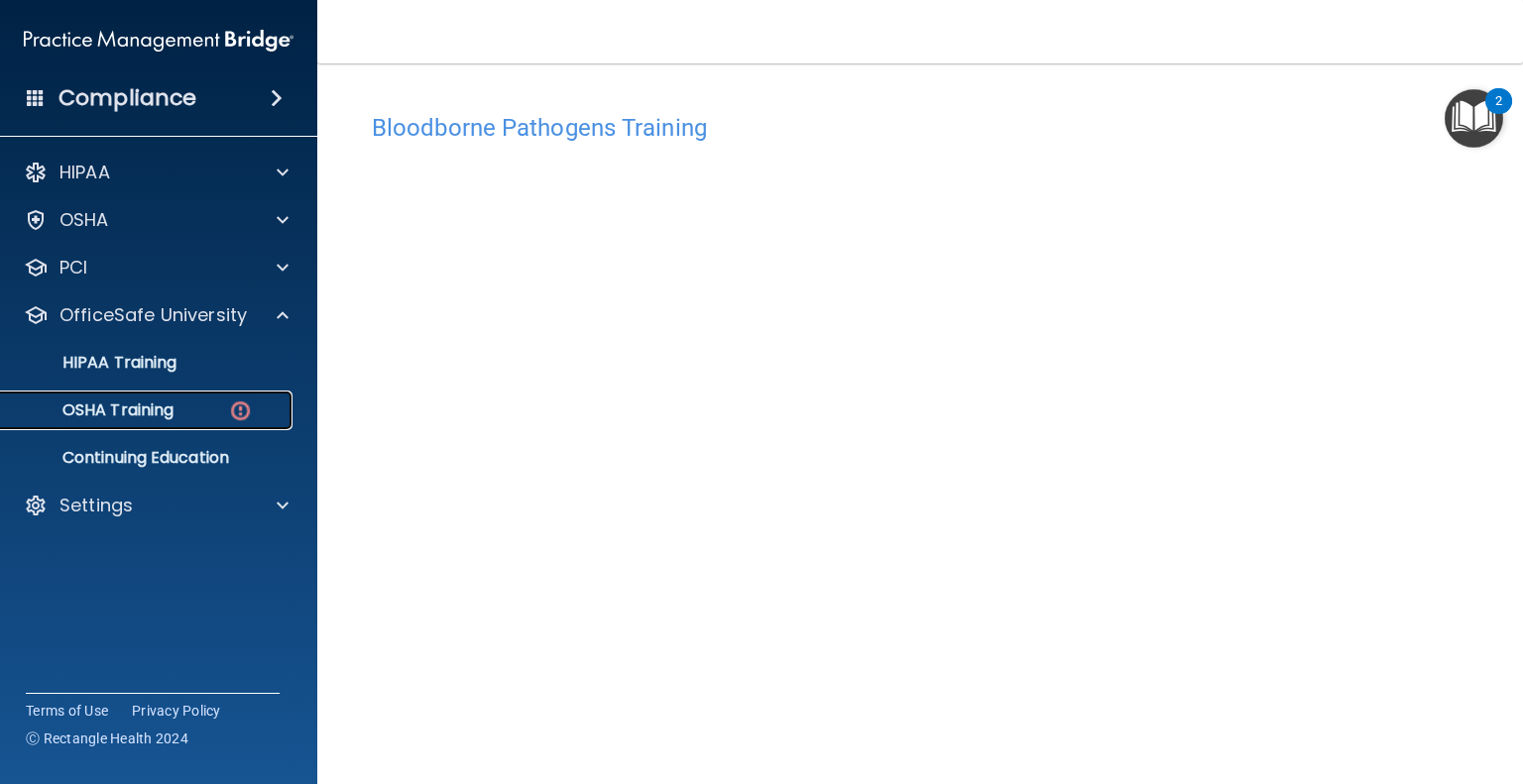 click on "OSHA Training" at bounding box center (93, 410) 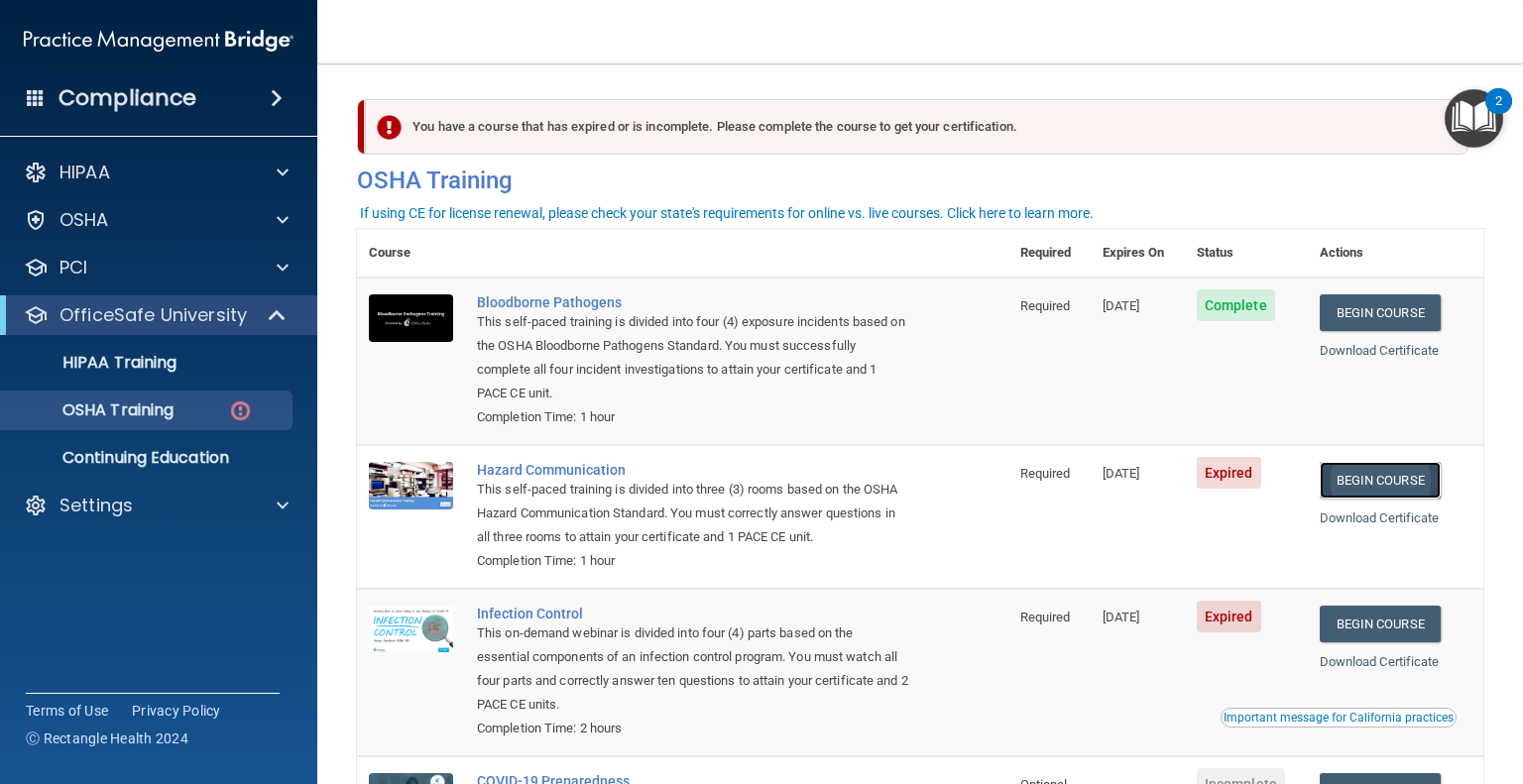 click on "Begin Course" at bounding box center (1380, 480) 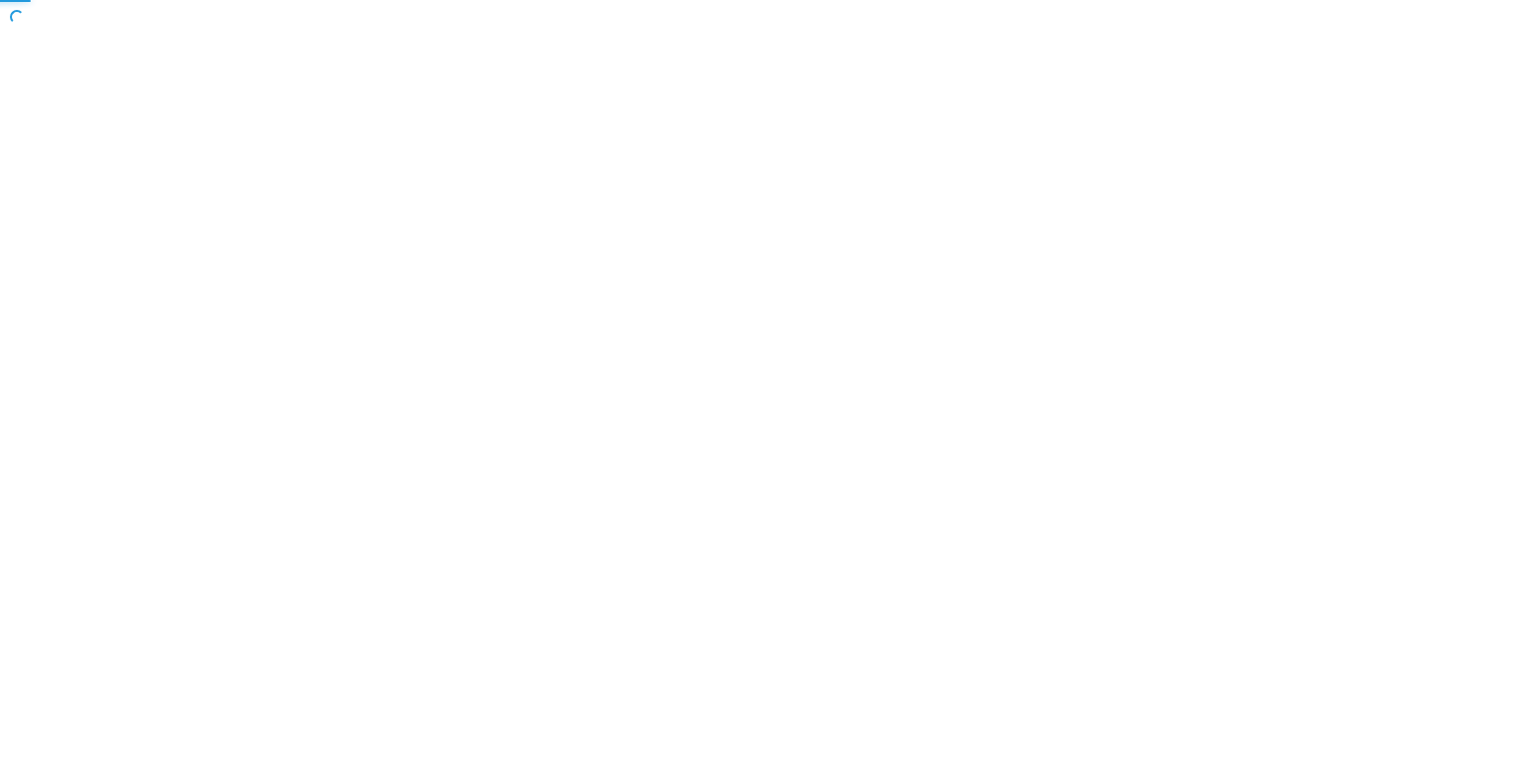 scroll, scrollTop: 0, scrollLeft: 0, axis: both 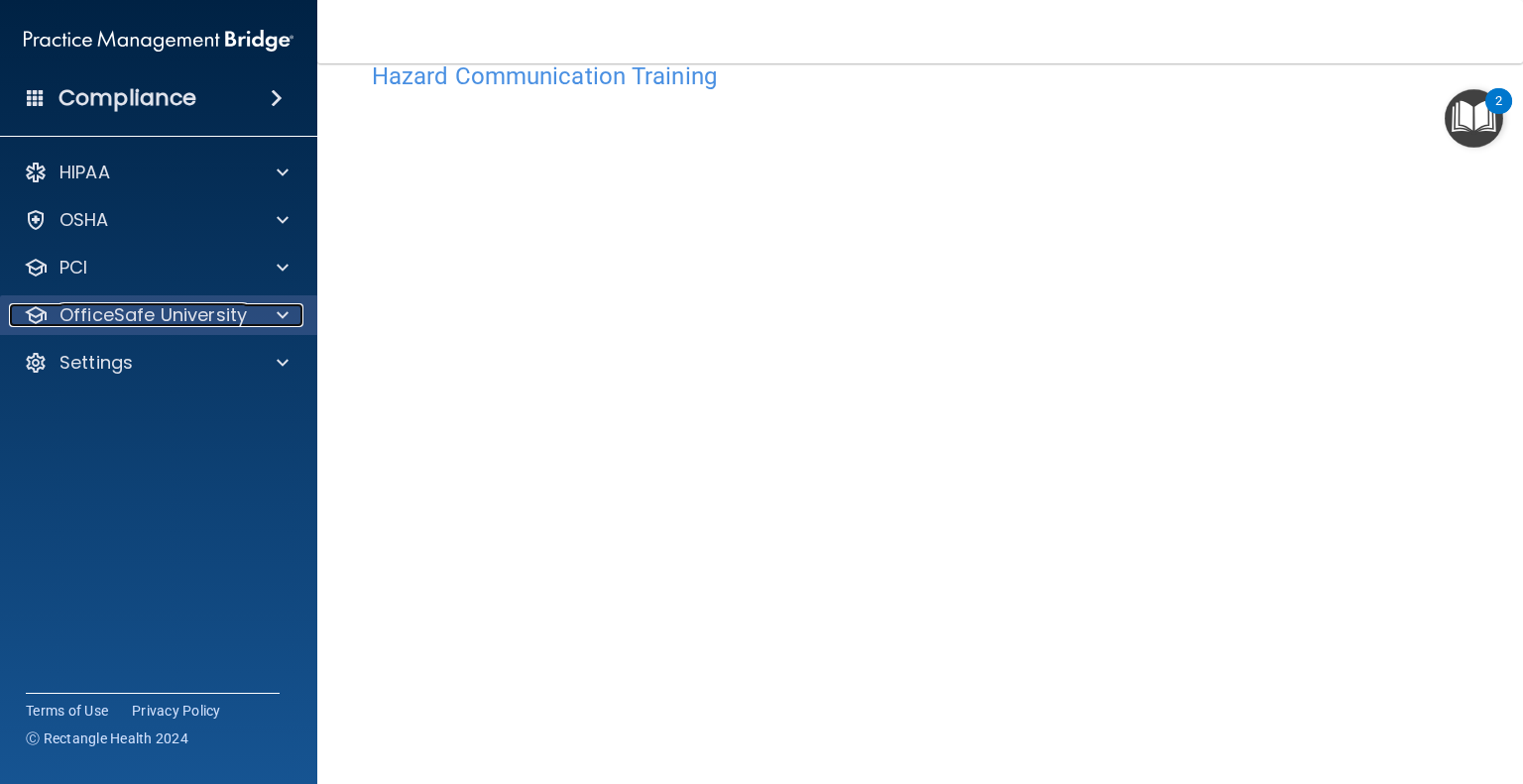 click at bounding box center [283, 315] 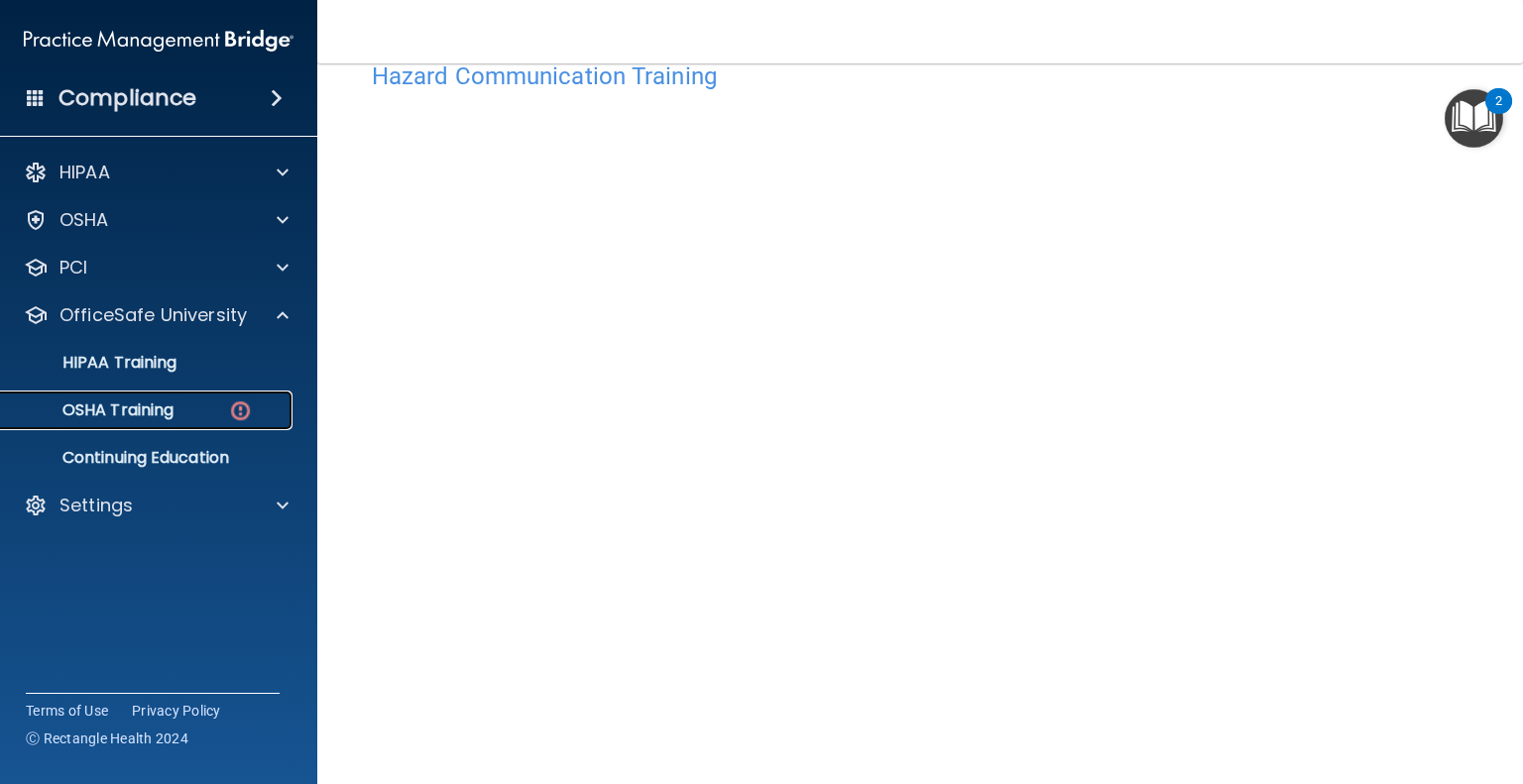click on "OSHA Training" at bounding box center [136, 410] 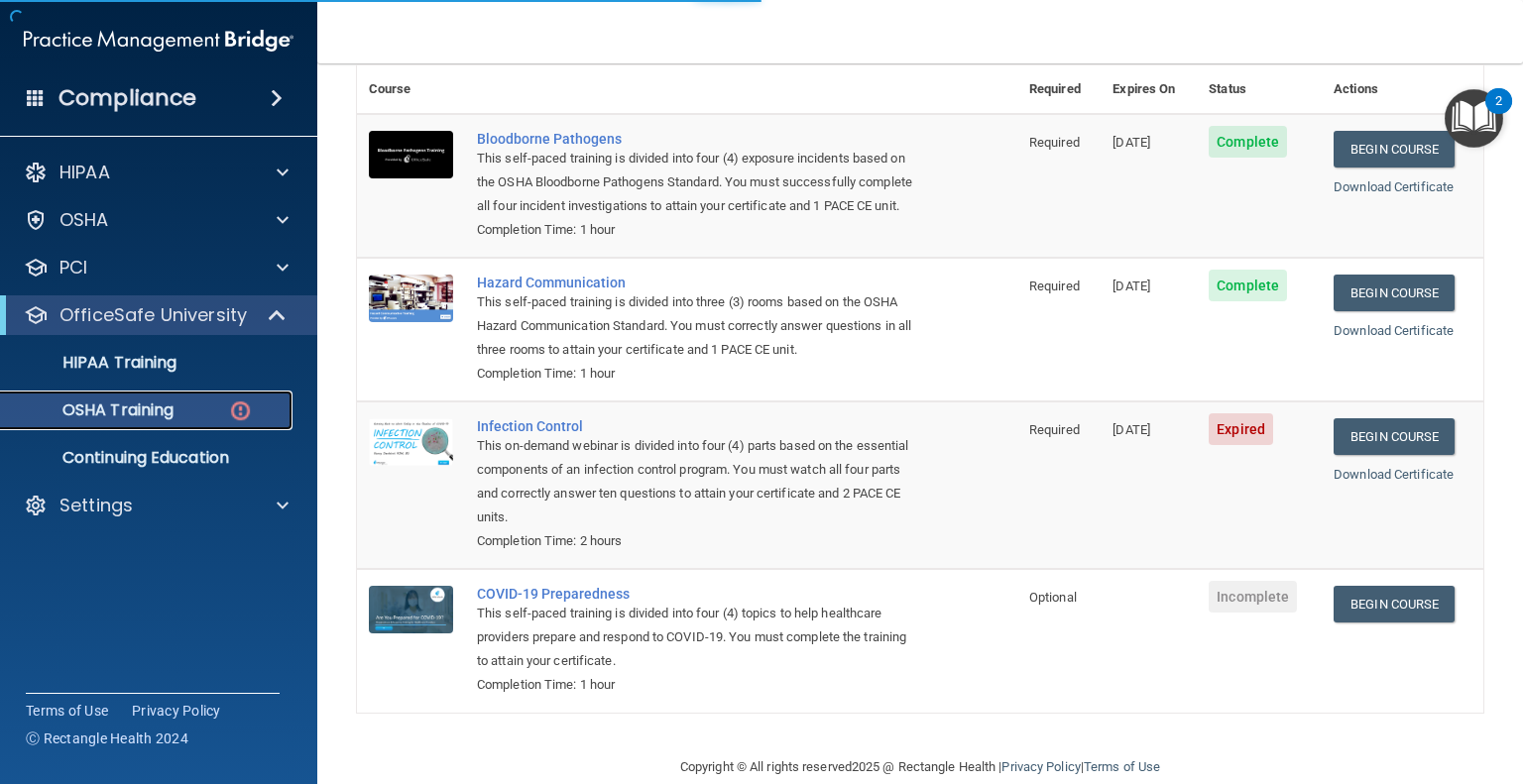 scroll, scrollTop: 187, scrollLeft: 0, axis: vertical 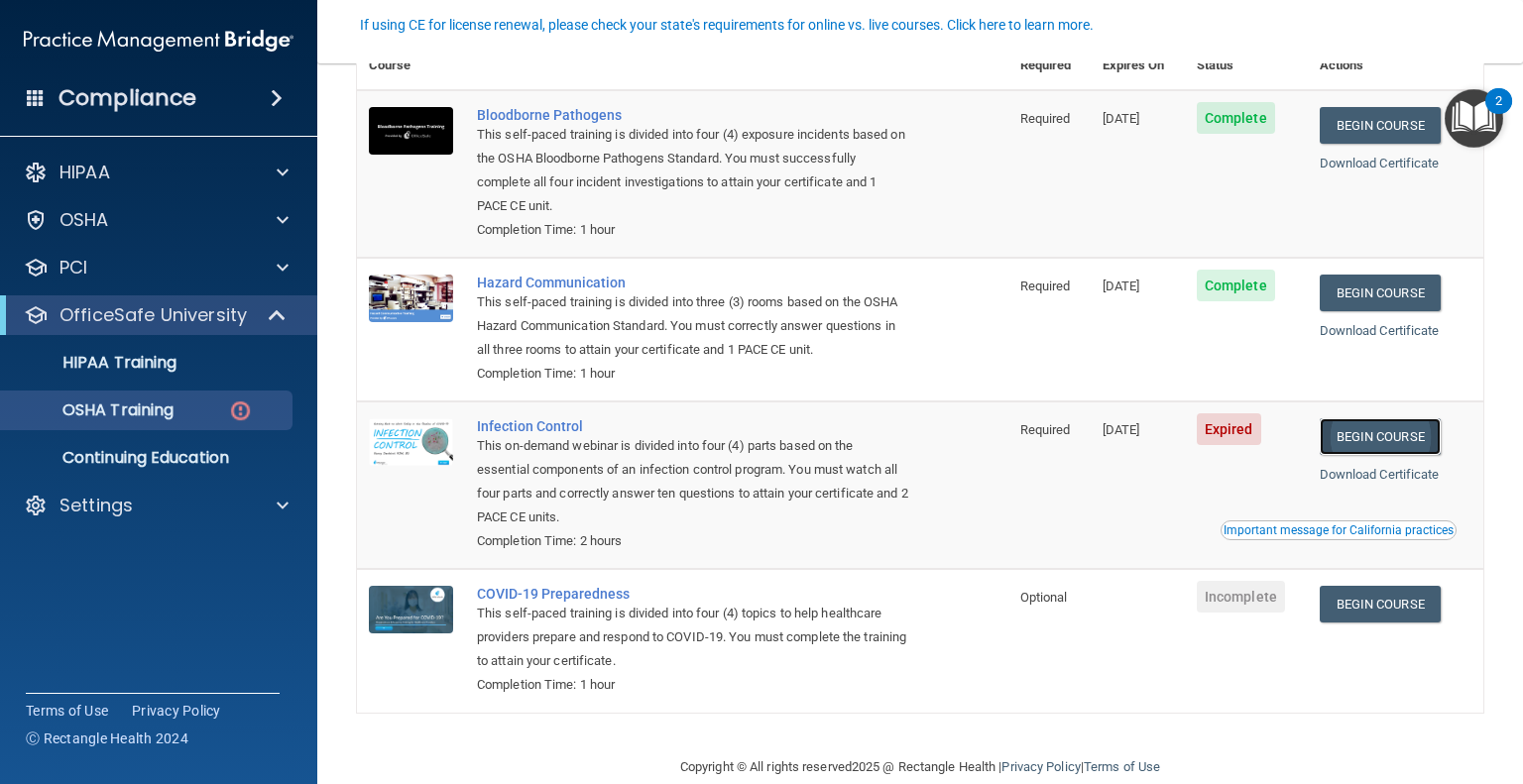 click on "Begin Course" at bounding box center [1380, 436] 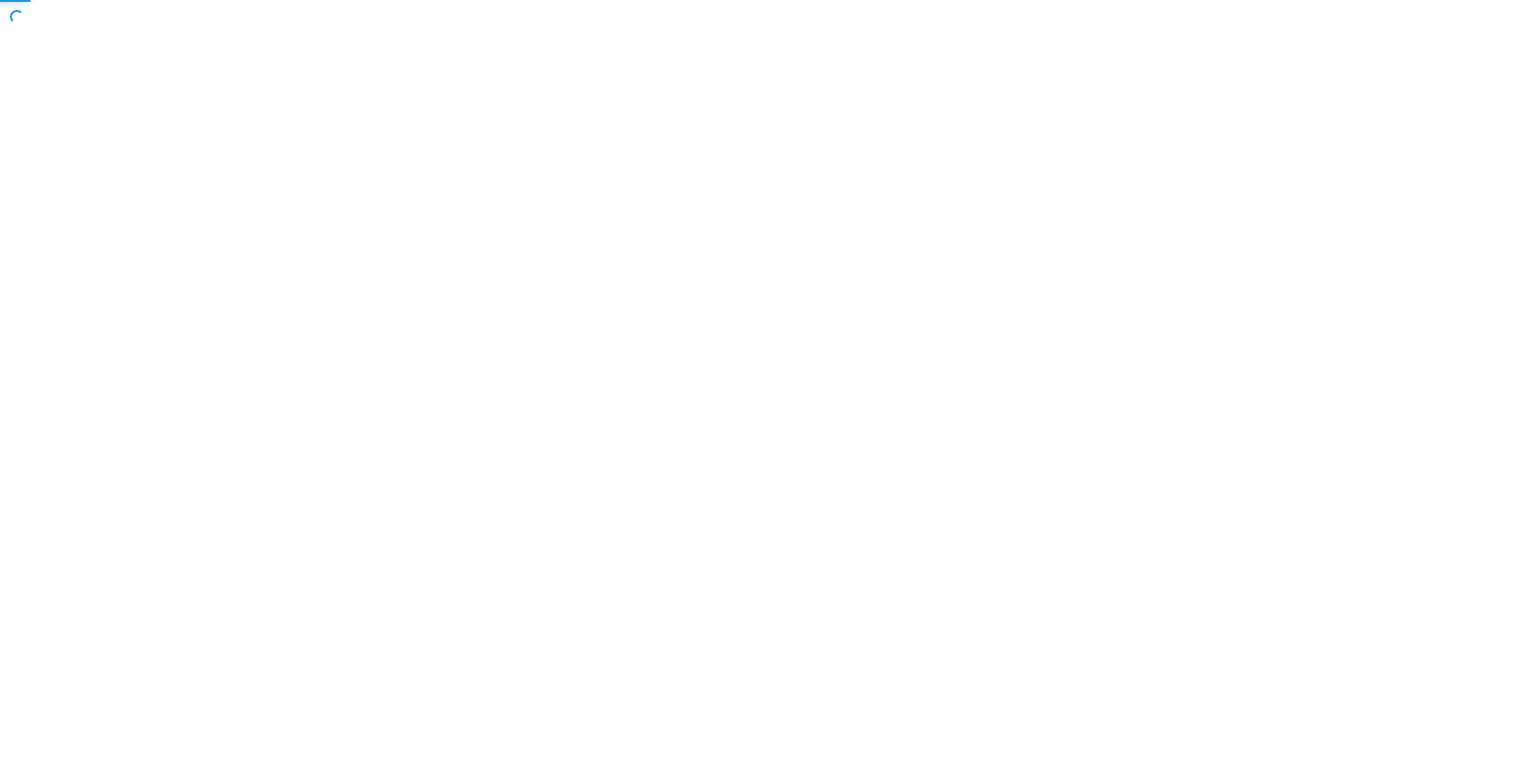 scroll, scrollTop: 0, scrollLeft: 0, axis: both 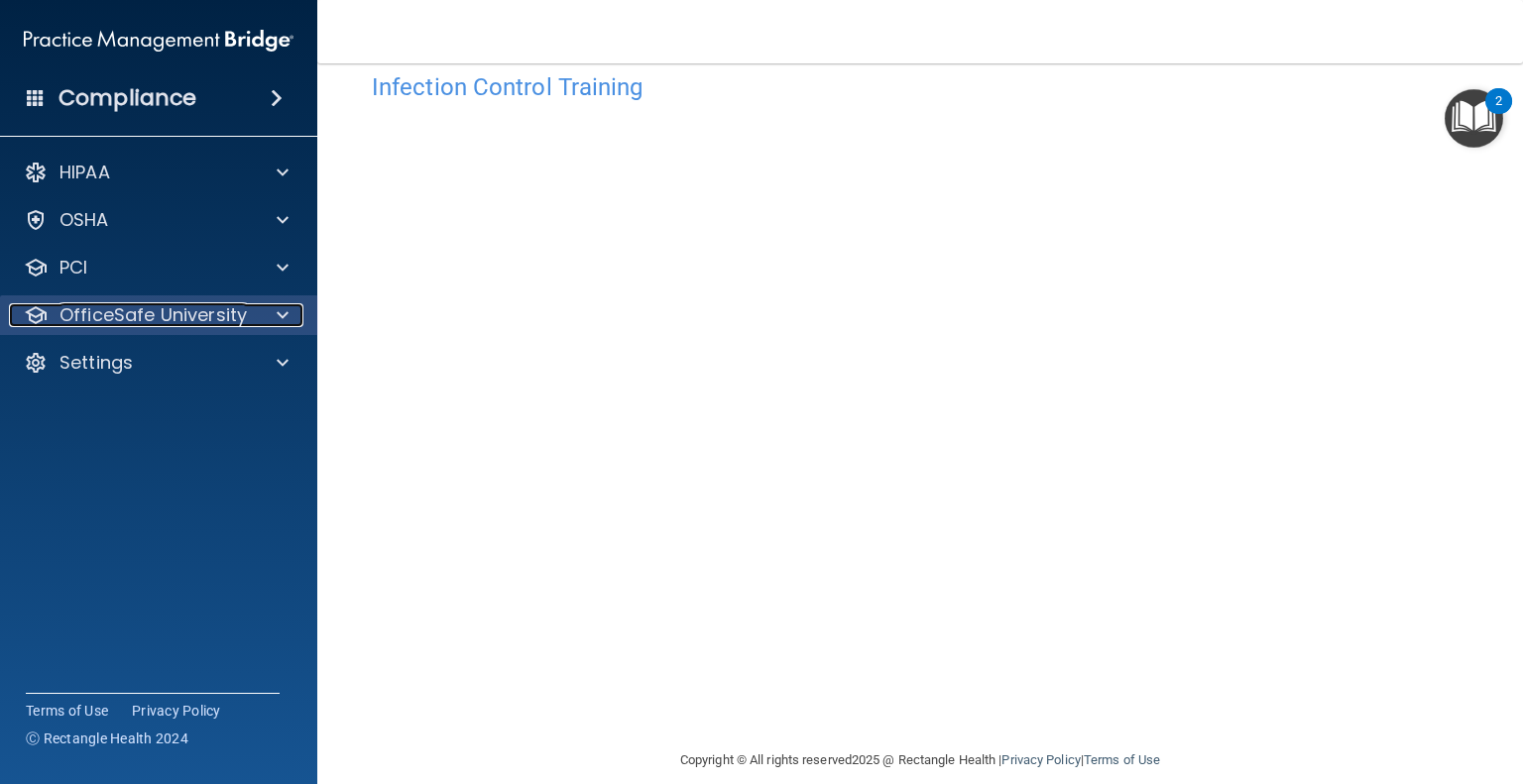 click at bounding box center (280, 315) 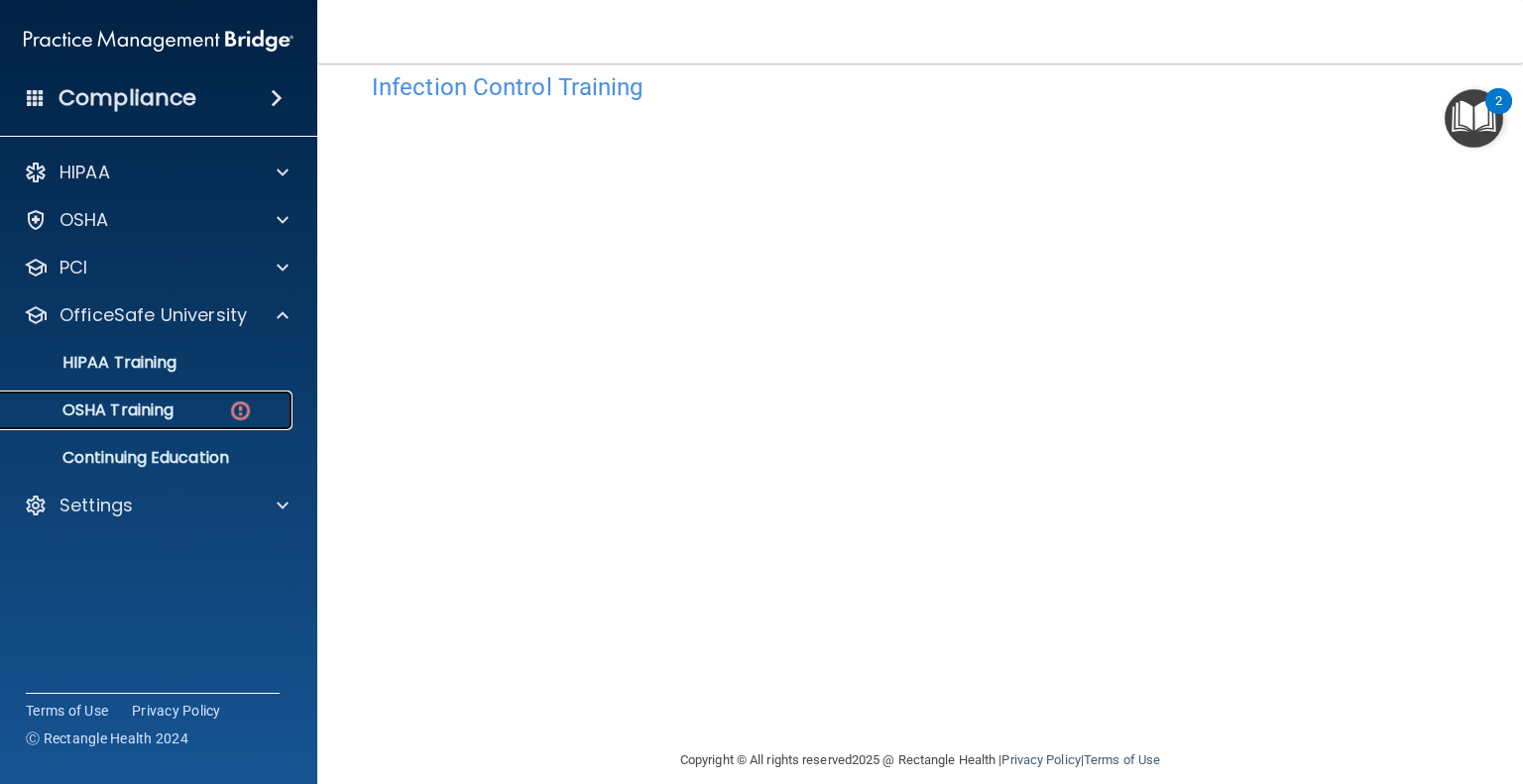 click on "OSHA Training" at bounding box center (93, 410) 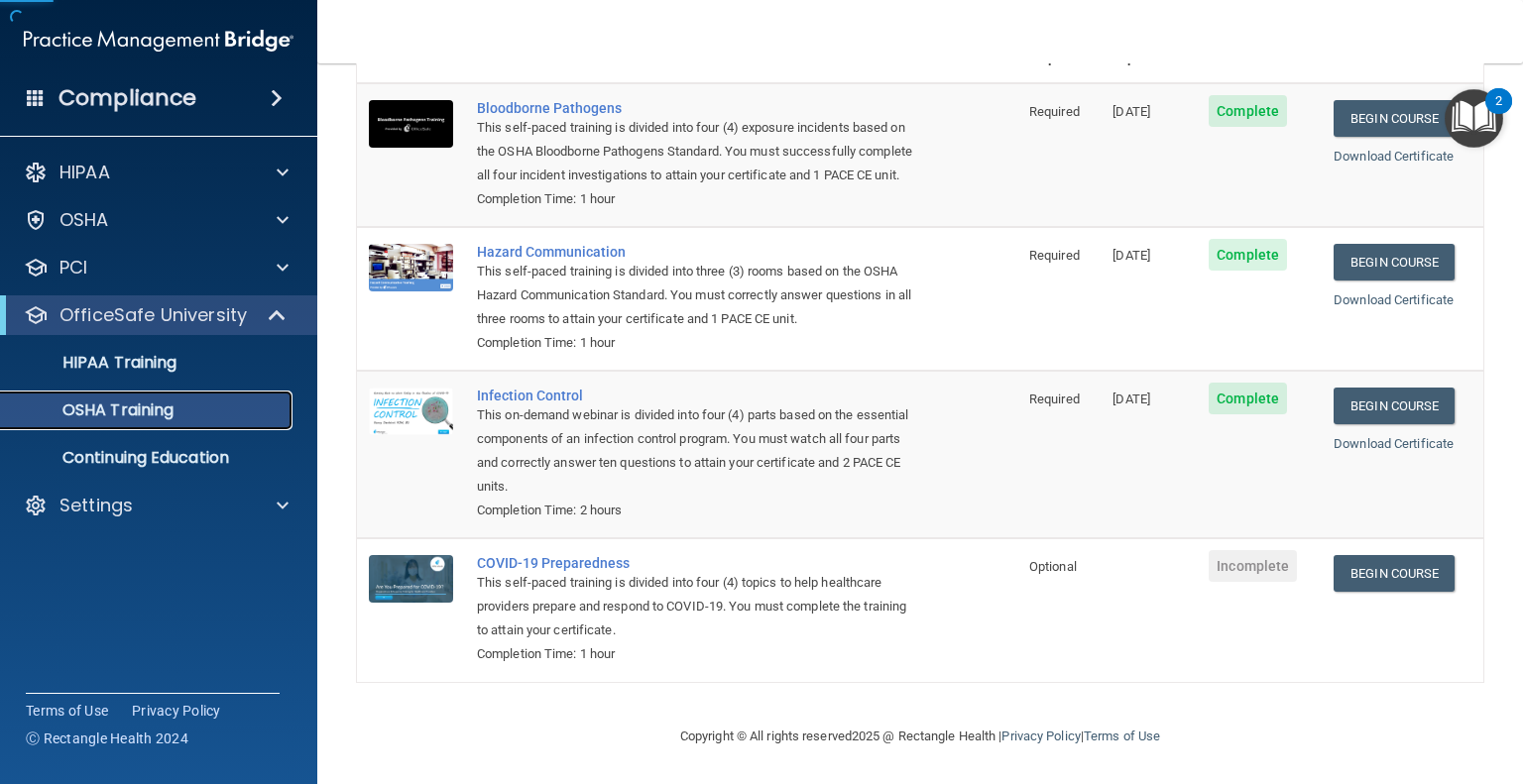 scroll, scrollTop: 167, scrollLeft: 0, axis: vertical 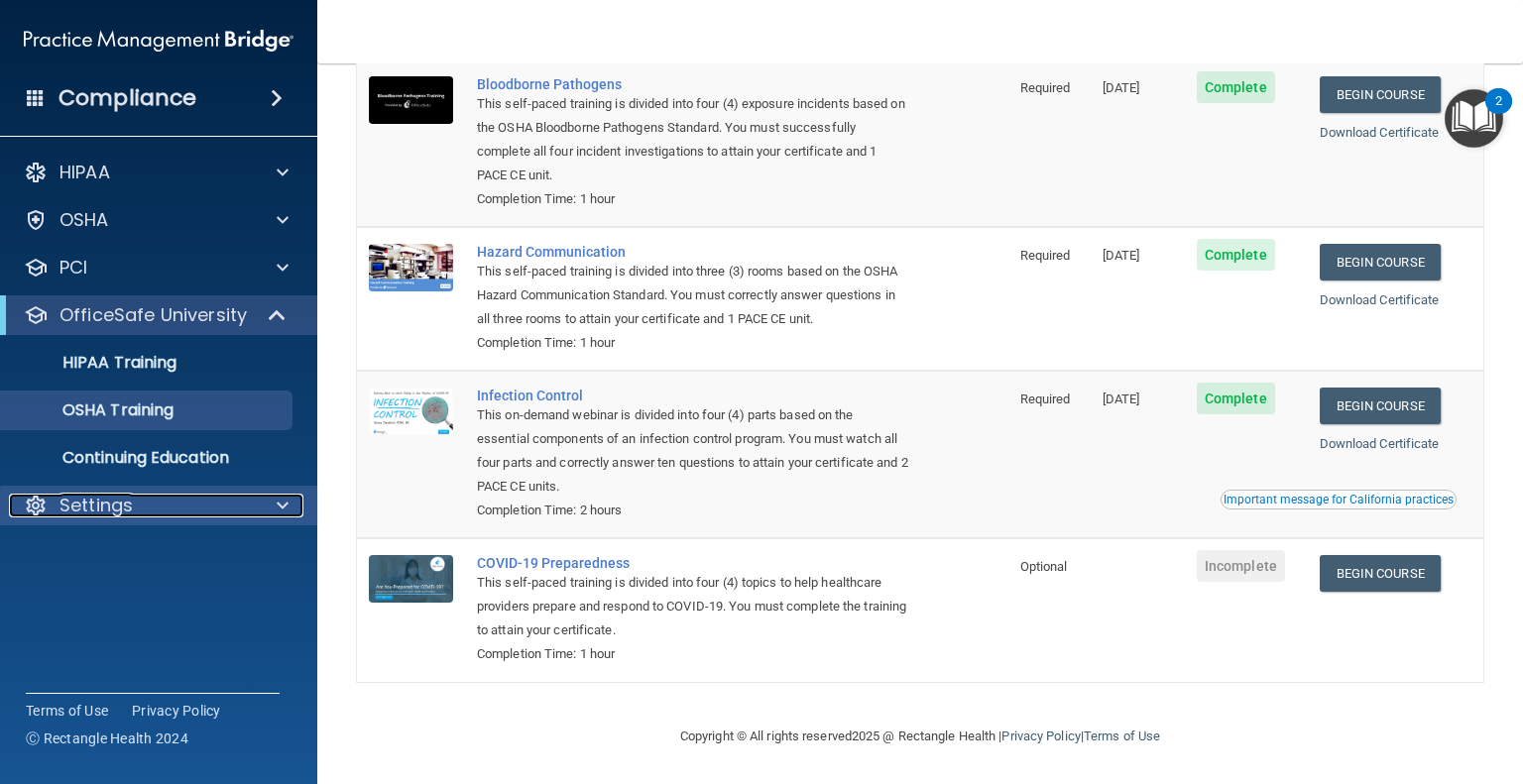 click at bounding box center (283, 505) 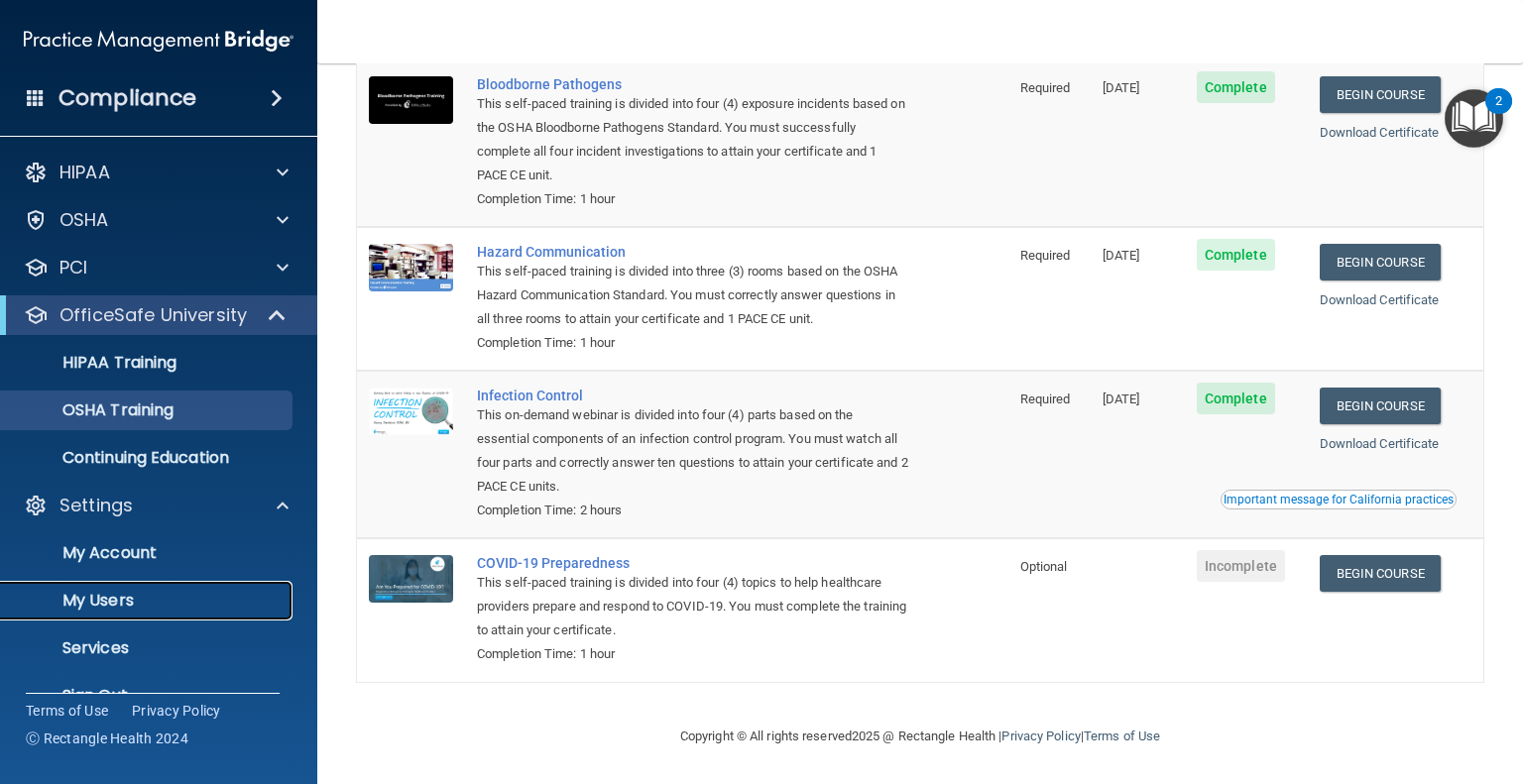 click on "My Users" at bounding box center [148, 601] 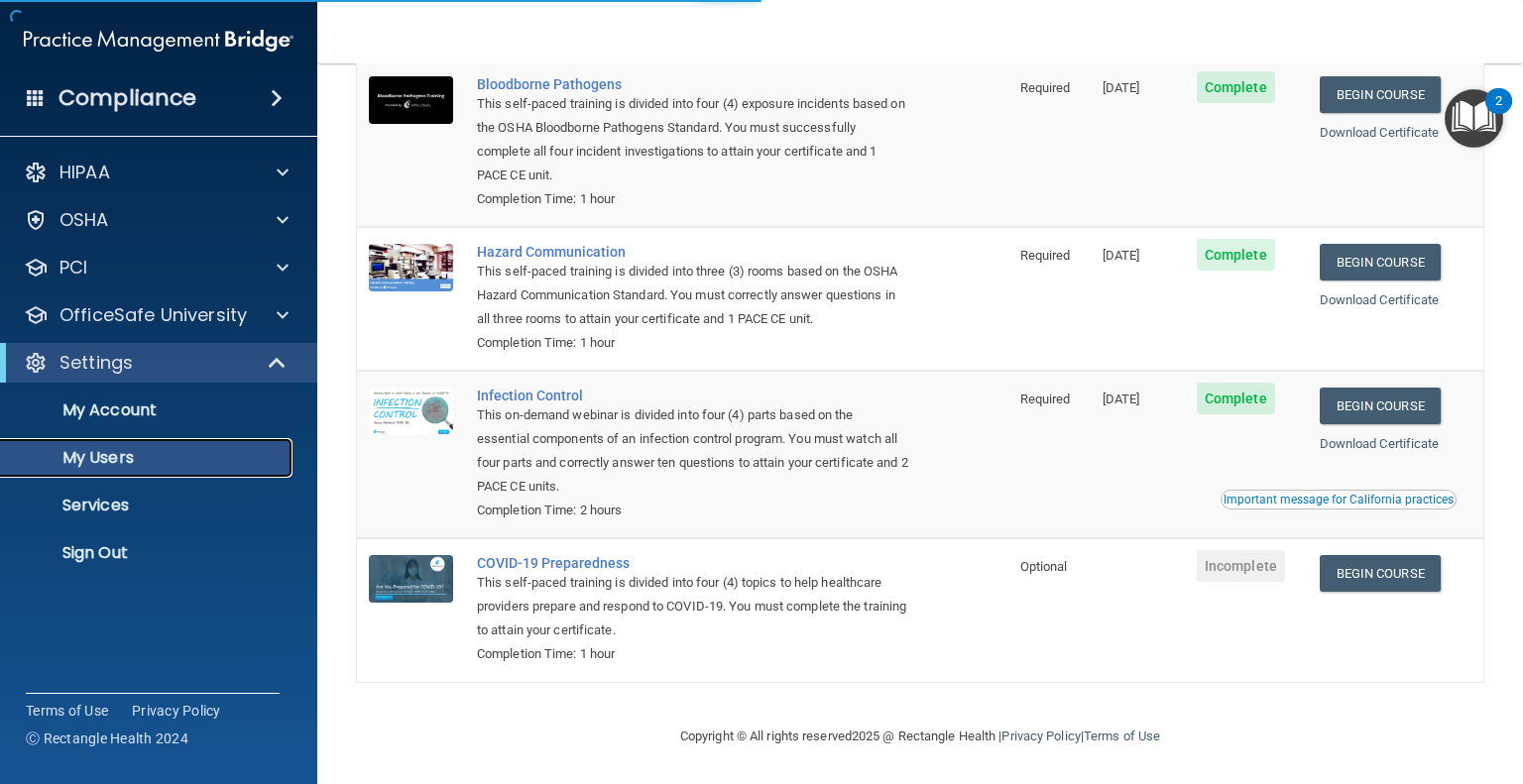 scroll, scrollTop: 166, scrollLeft: 0, axis: vertical 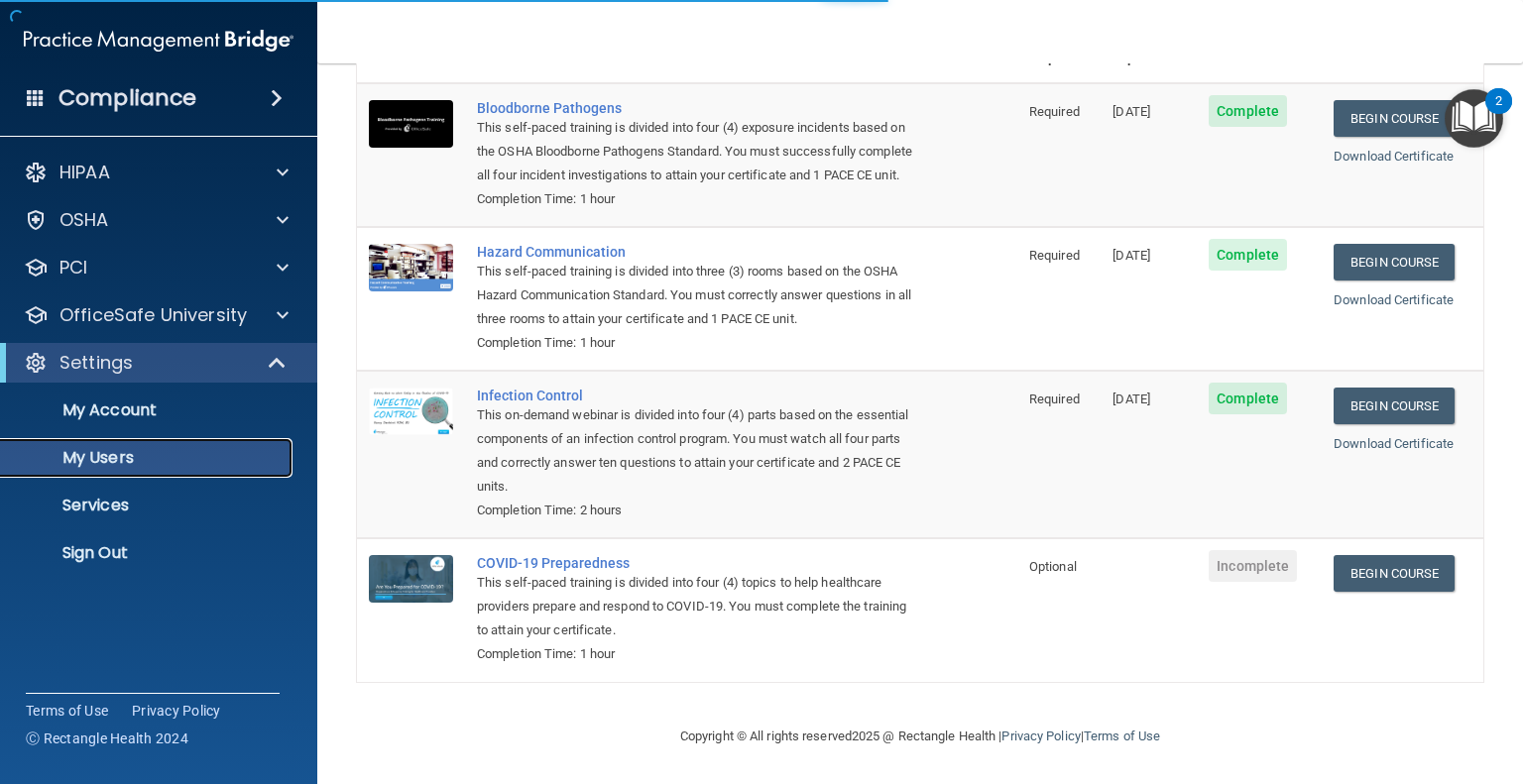 select on "20" 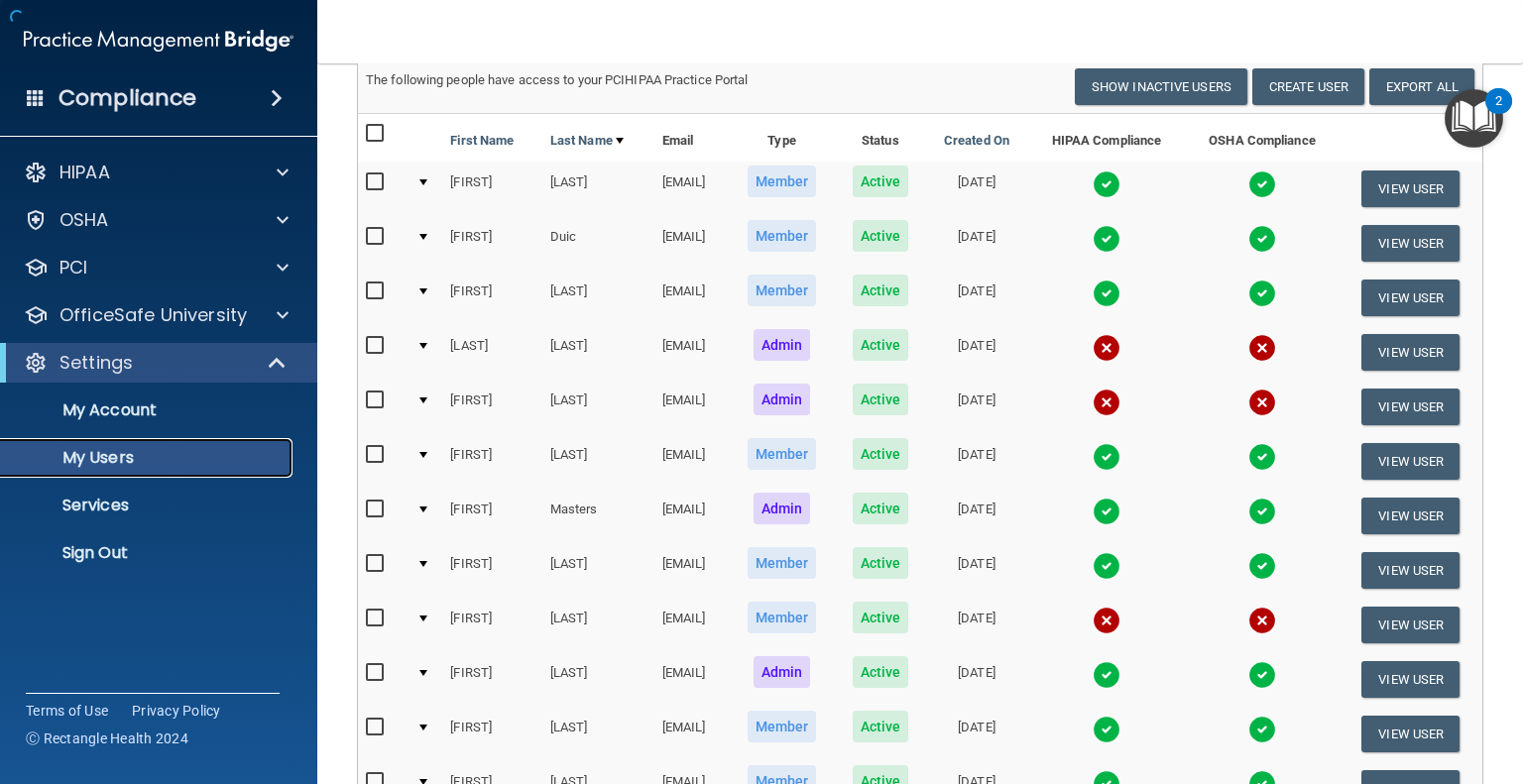 scroll, scrollTop: 435, scrollLeft: 0, axis: vertical 